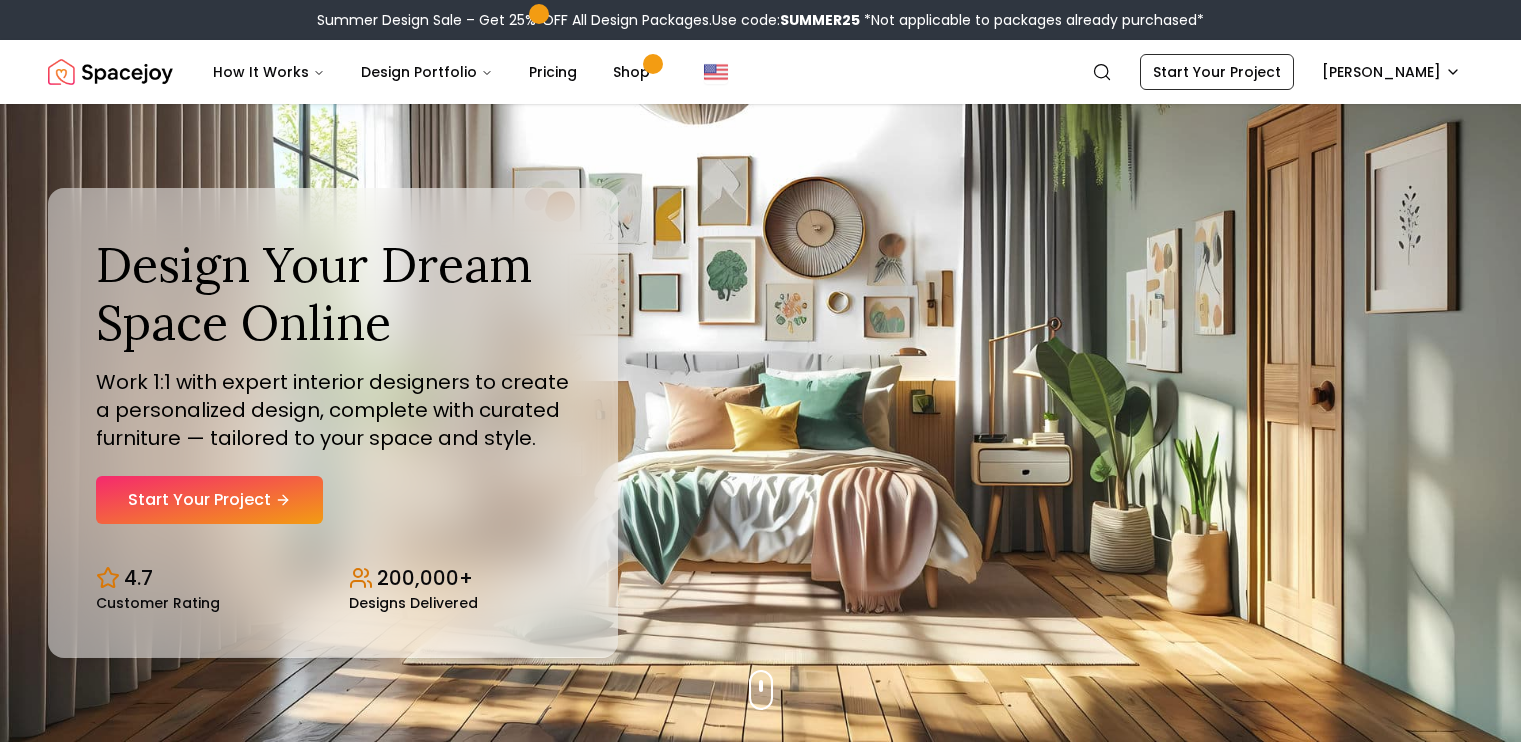 scroll, scrollTop: 0, scrollLeft: 0, axis: both 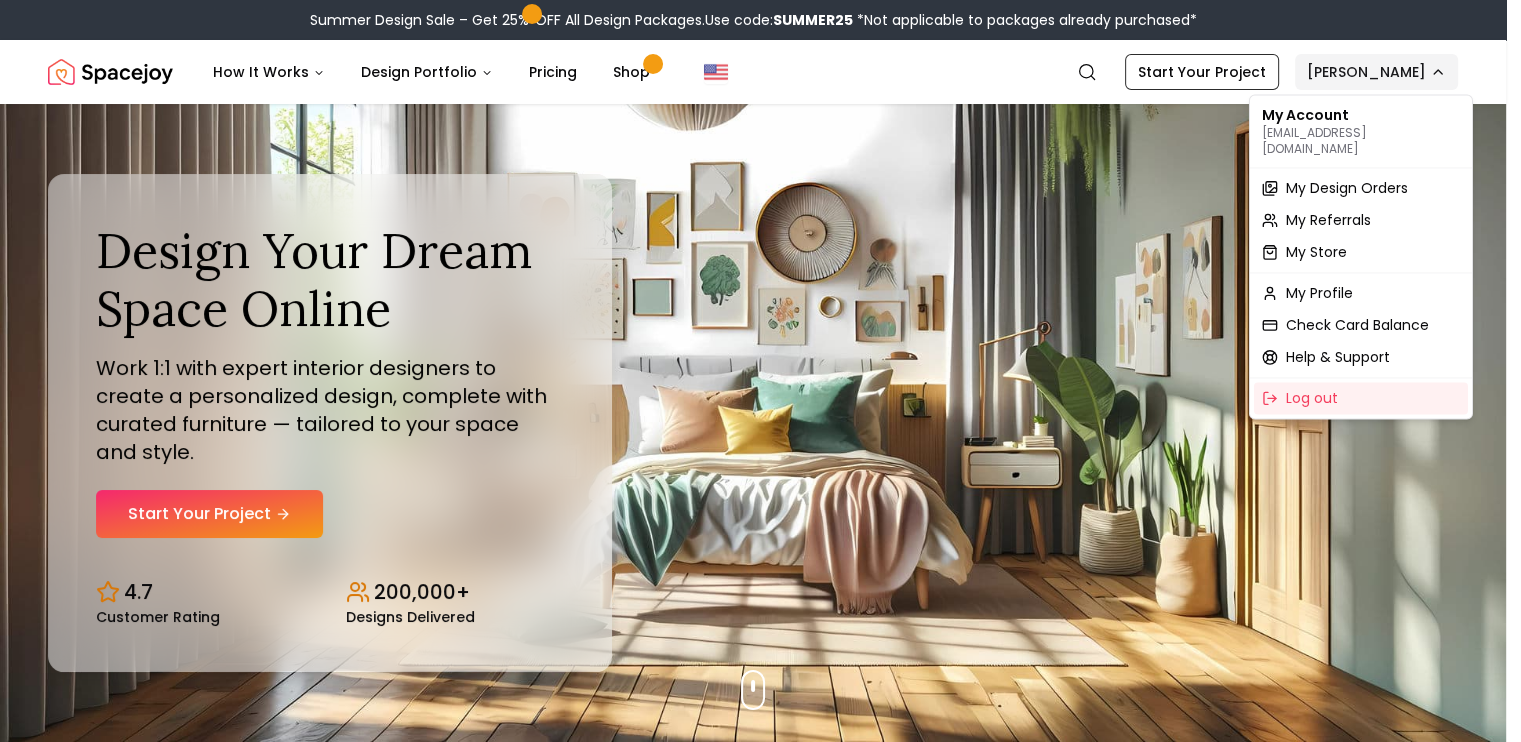 click on "Summer Design Sale – Get 25% OFF All Design Packages.  Use code:  SUMMER25   *Not applicable to packages already purchased* Spacejoy How It Works   Design Portfolio   Pricing Shop Search Start Your Project   [PERSON_NAME] Design Your Dream Space Online Work 1:1 with expert interior designers to create a personalized design, complete with curated furniture — tailored to your space and style. Start Your Project   4.7 Customer Rating 200,000+ Designs Delivered Design Your Dream Space Online Work 1:1 with expert interior designers to create a personalized design, complete with curated furniture — tailored to your space and style. Start Your Project   4.7 Customer Rating 200,000+ Designs Delivered Summer Design Sale Get 25% OFF on all Design Packages Get Started   Mid-Summer Style Event Up to 60% OFF on Furniture & Decor Shop Now   Get Matched with Expert Interior Designers Online! [PERSON_NAME] Designer [PERSON_NAME] Designer [PERSON_NAME] Designer [PERSON_NAME] Designer [PERSON_NAME] Designer   1" at bounding box center [760, 6008] 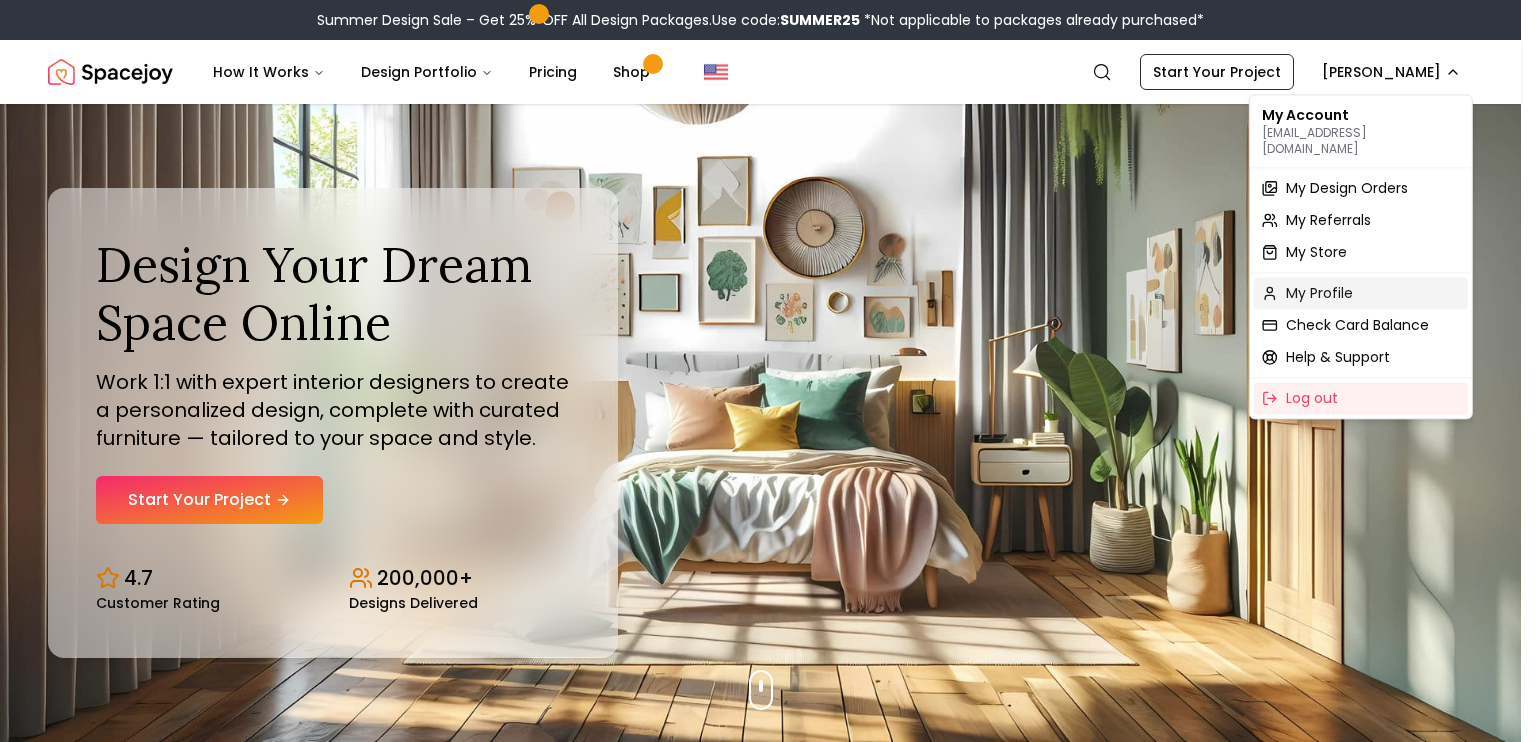 click on "My Profile" at bounding box center [1319, 293] 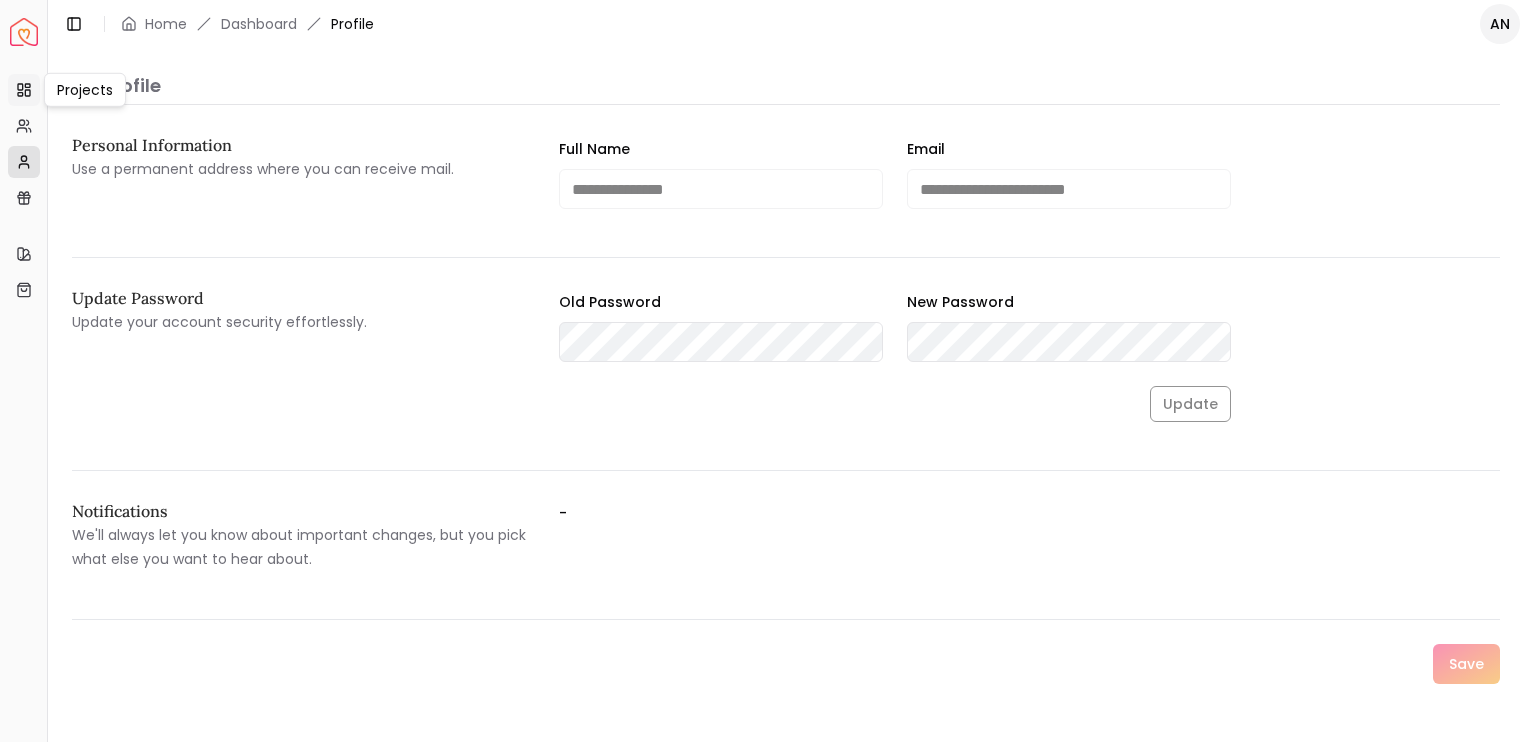 click 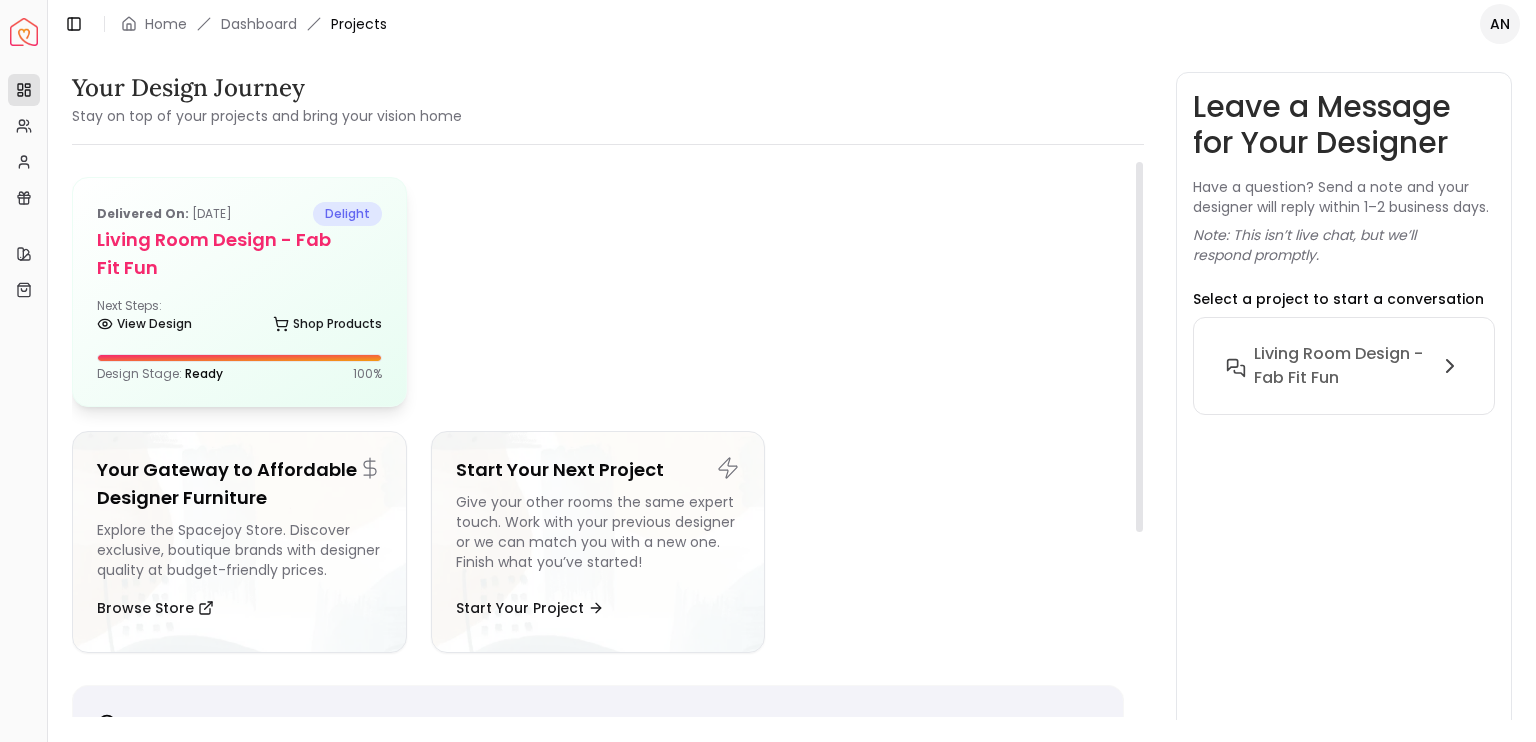 click on "Living Room Design - Fab Fit Fun" at bounding box center [239, 254] 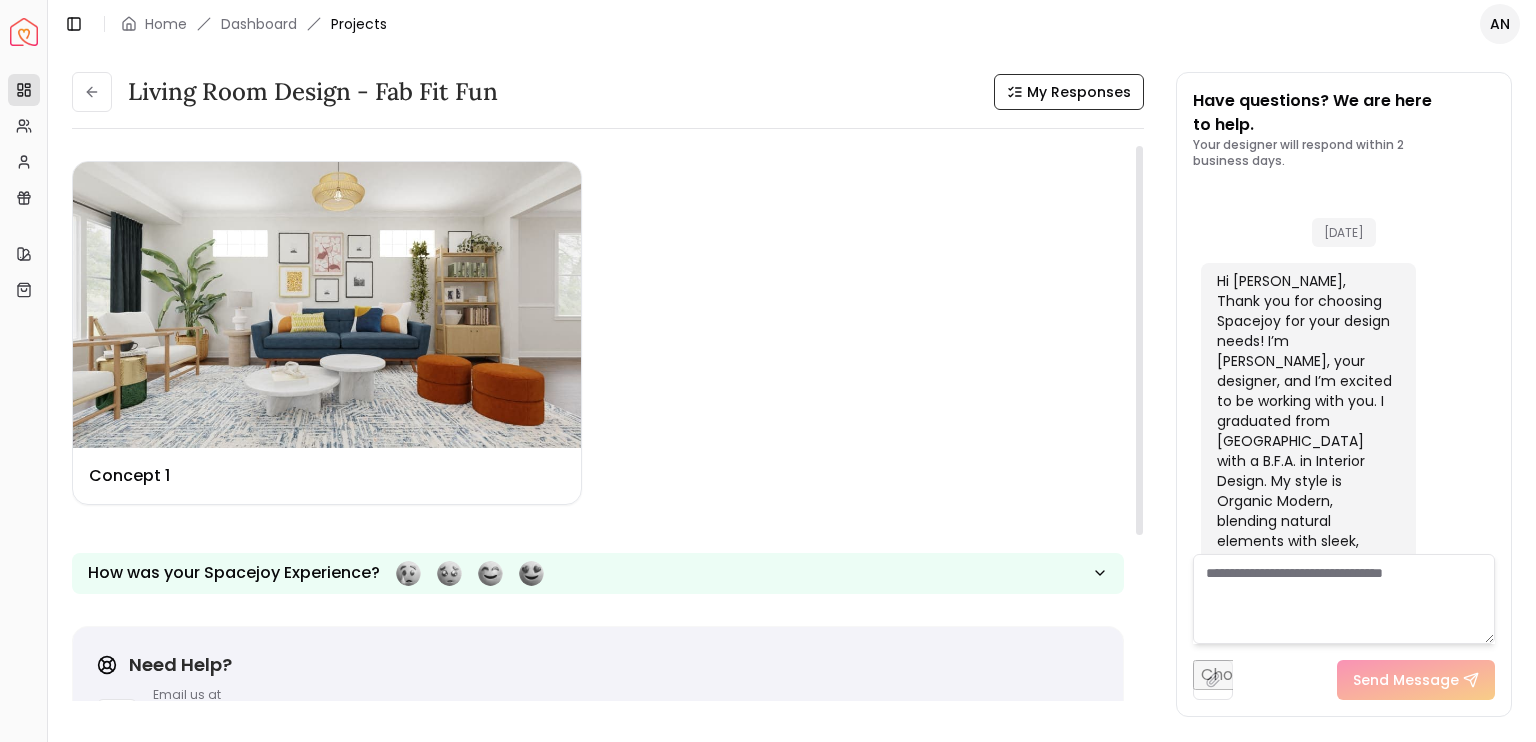 scroll, scrollTop: 1774, scrollLeft: 0, axis: vertical 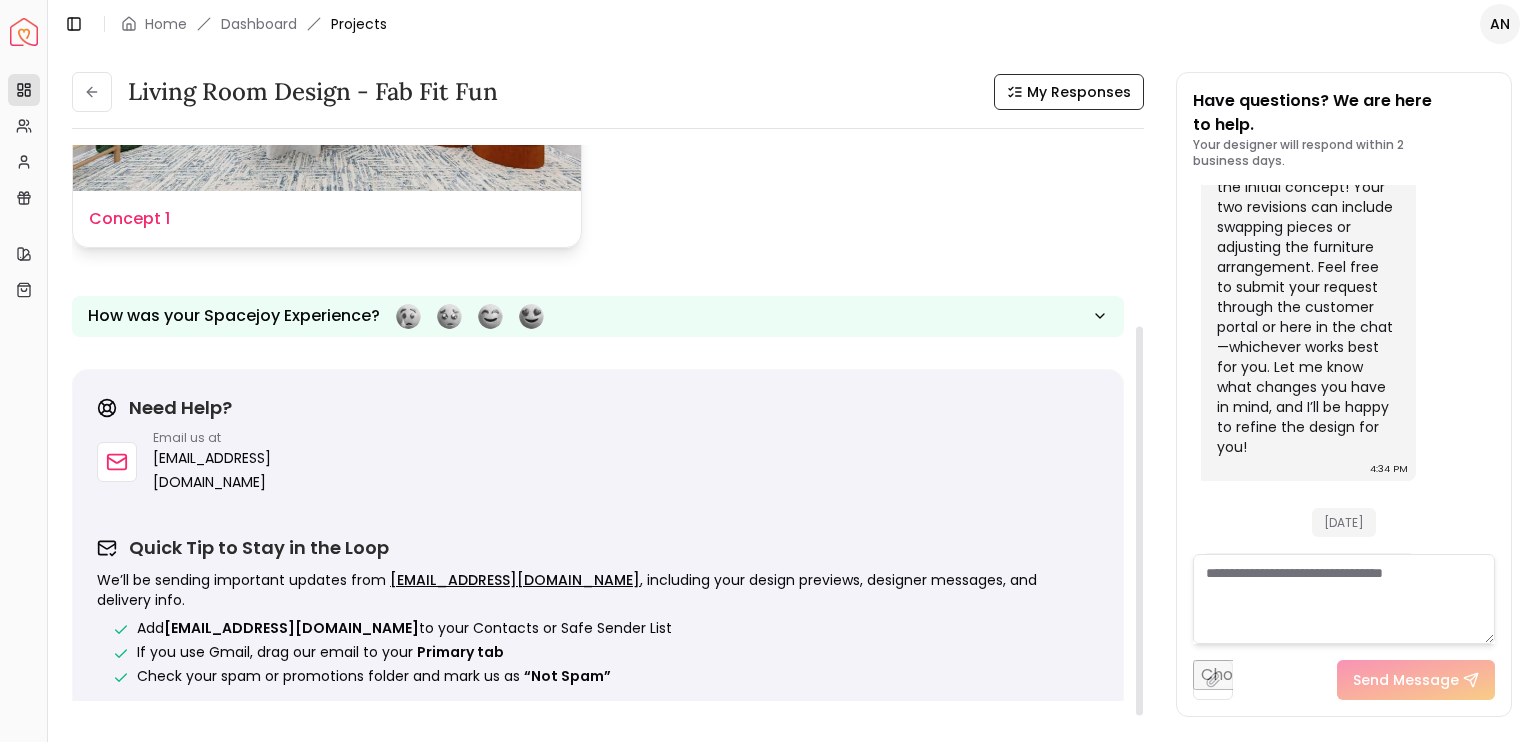 click at bounding box center [327, 48] 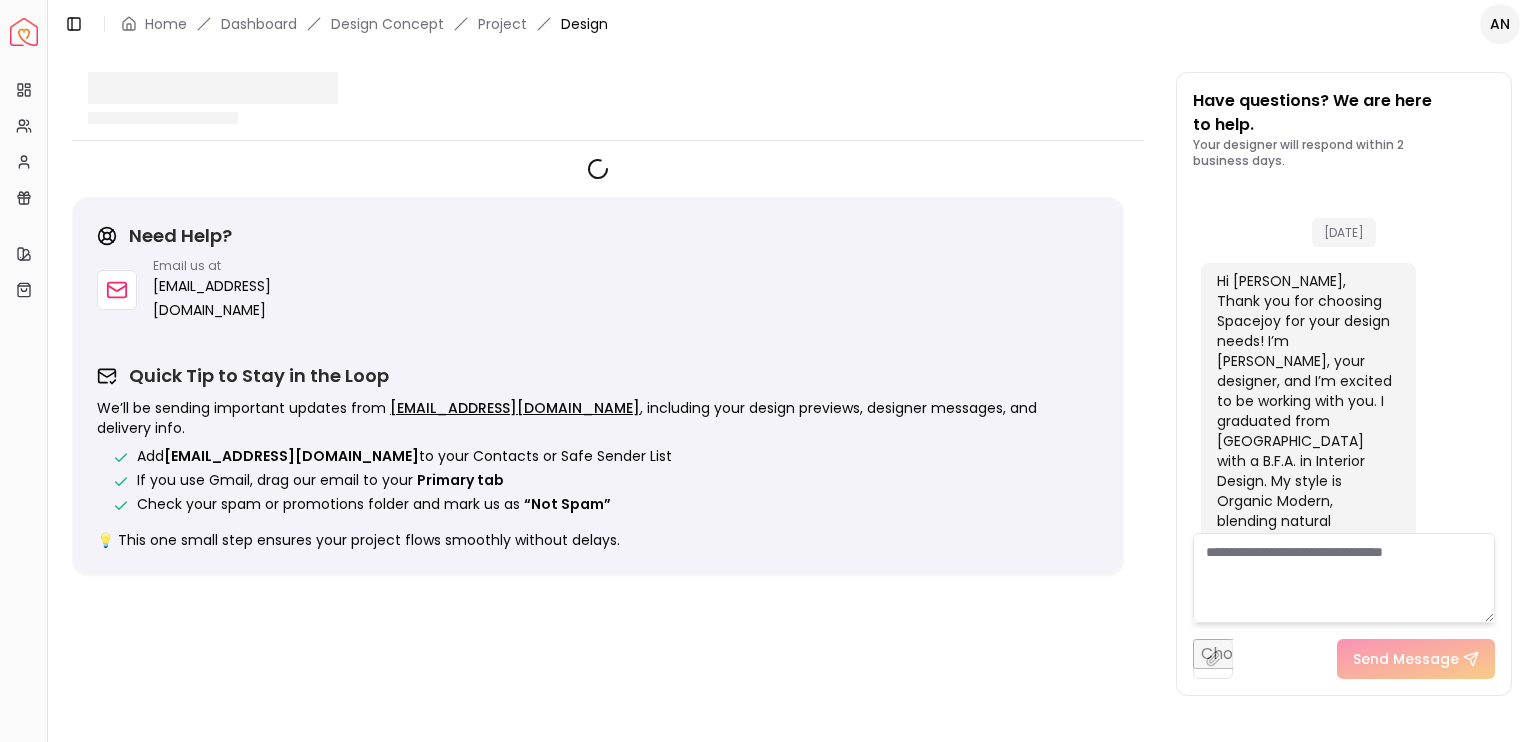 scroll, scrollTop: 1758, scrollLeft: 0, axis: vertical 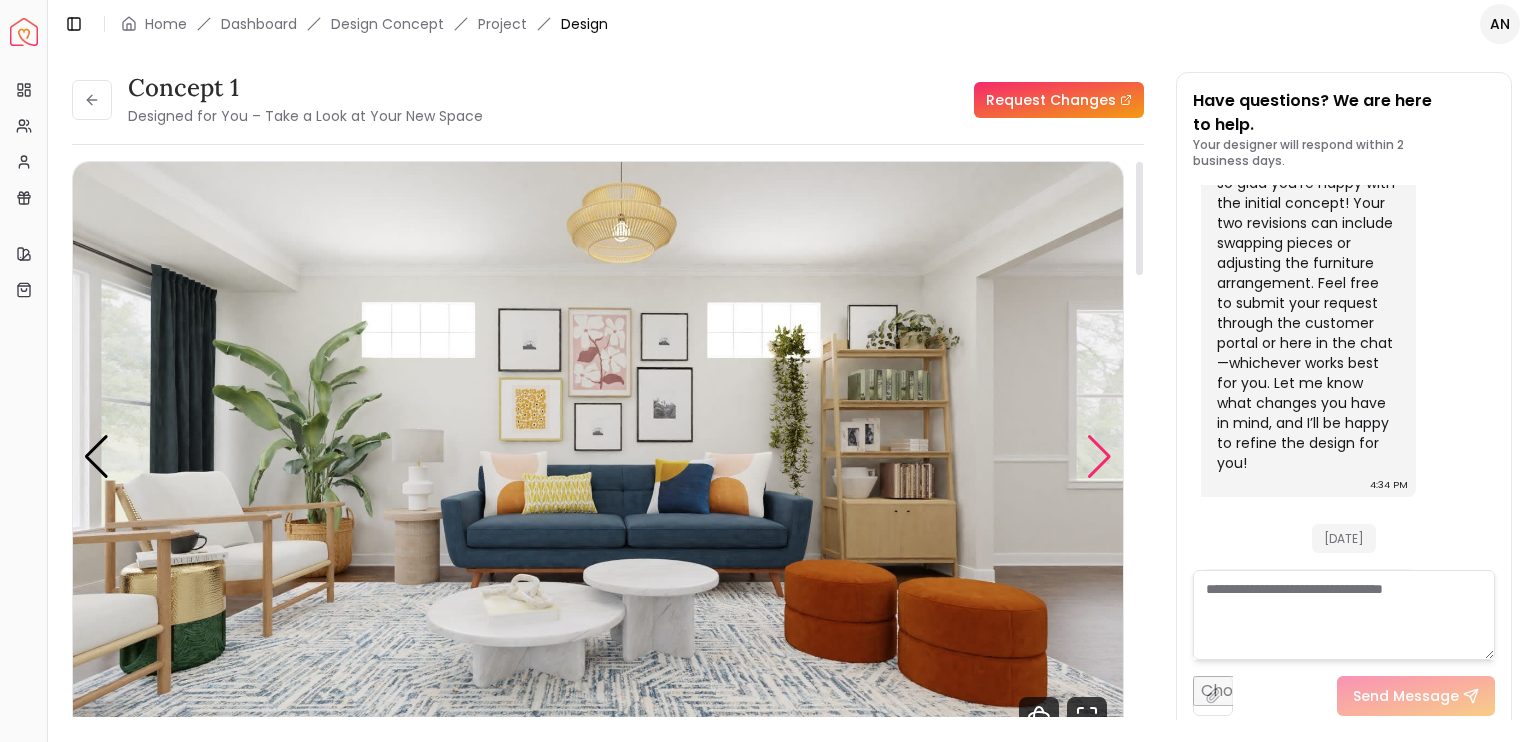 click at bounding box center (1099, 457) 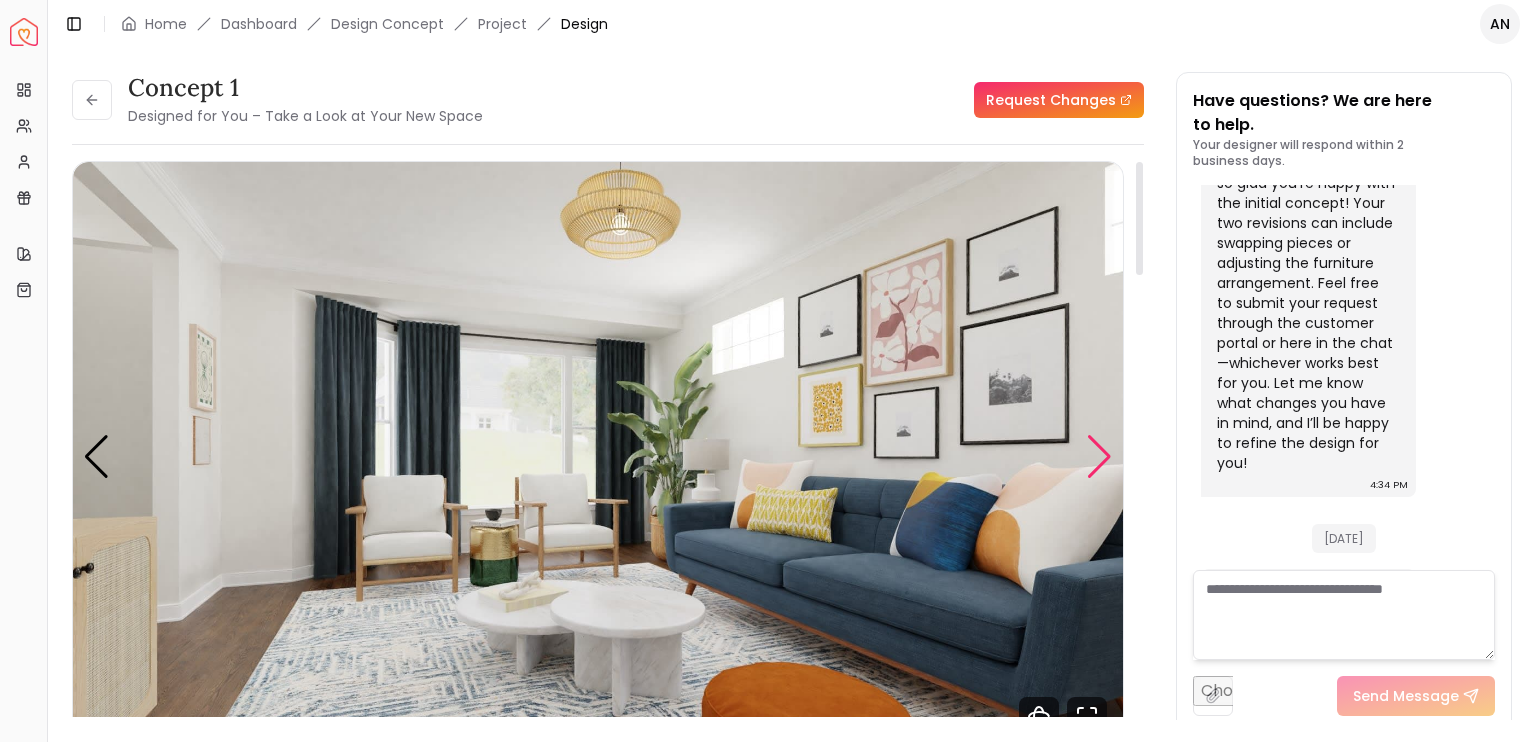 click at bounding box center (1099, 457) 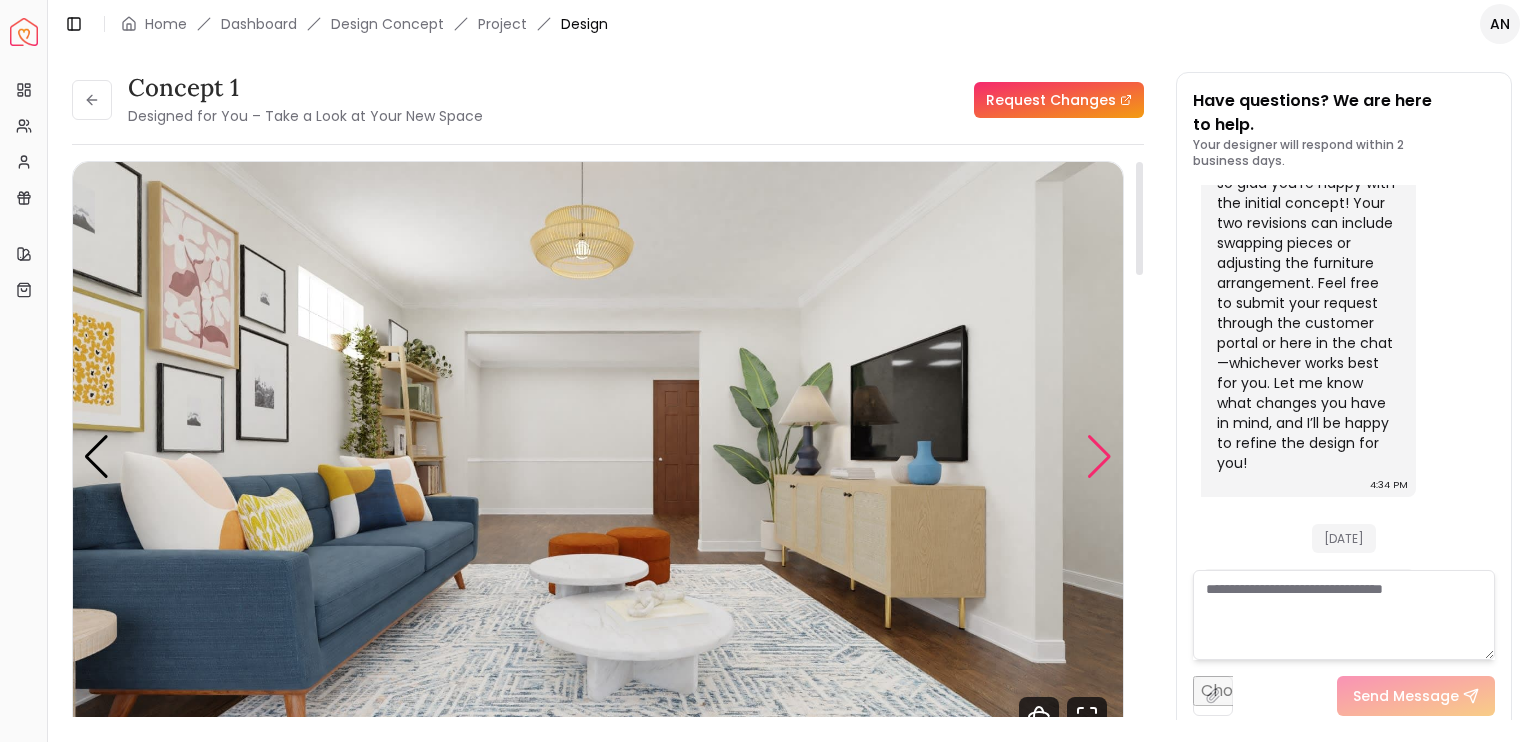 click at bounding box center [1099, 457] 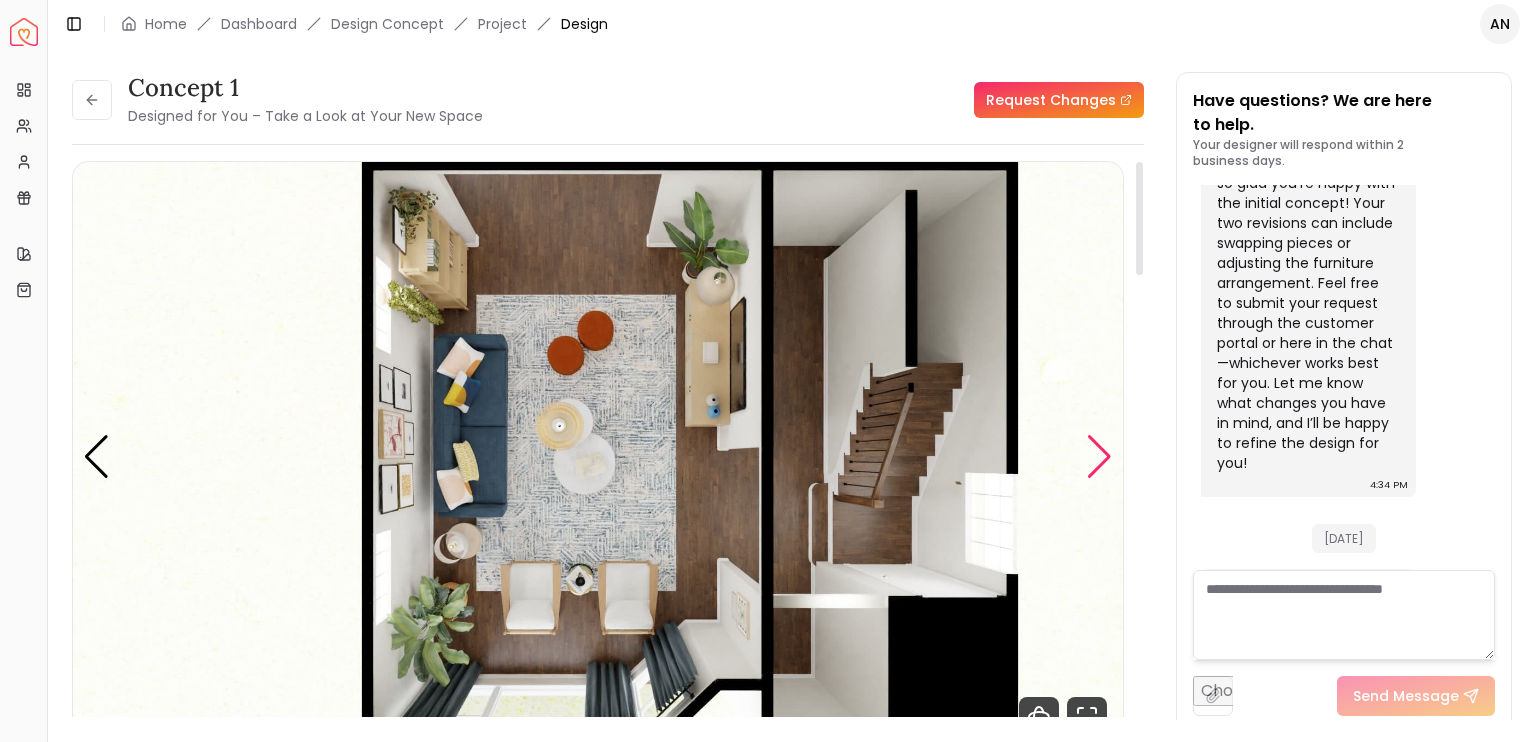 click at bounding box center (1099, 457) 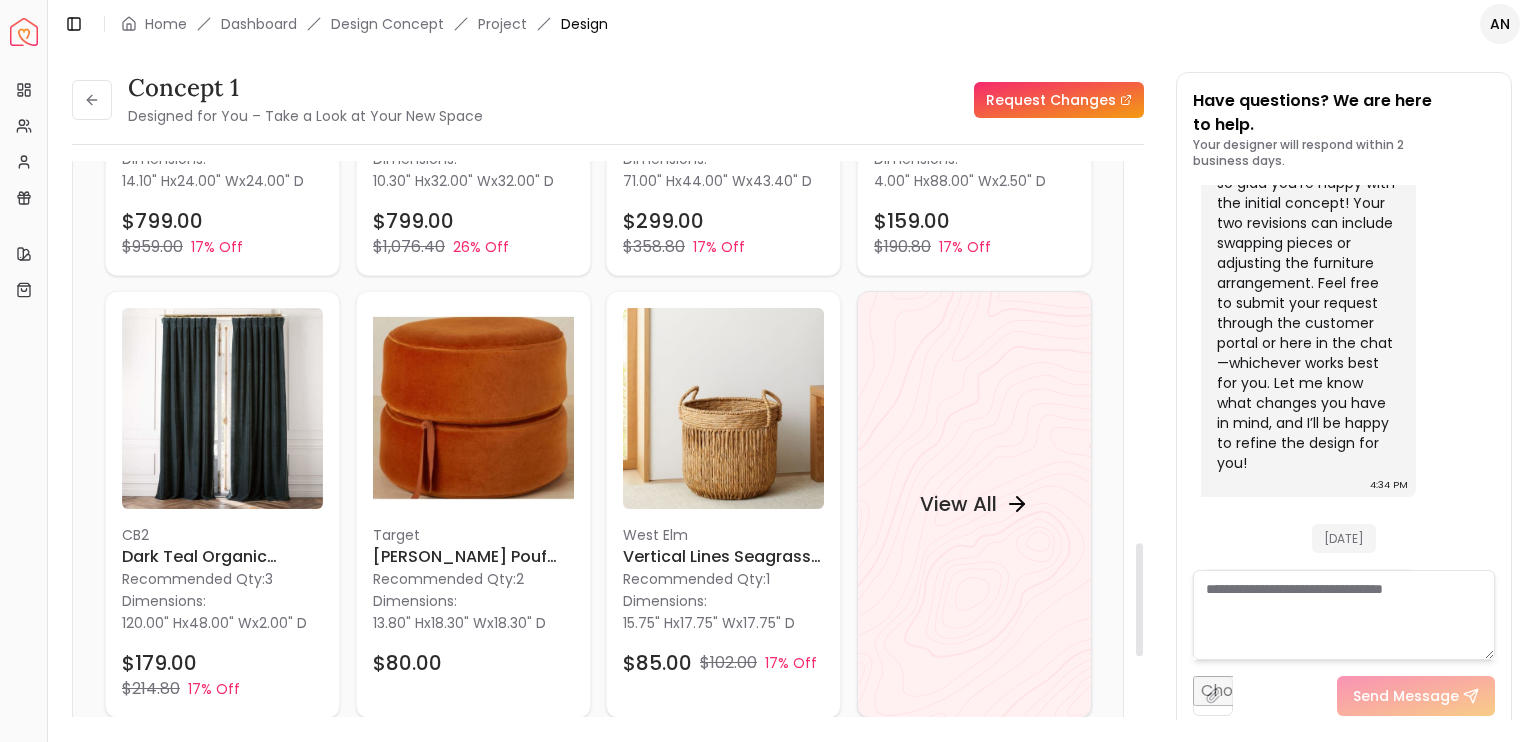 scroll, scrollTop: 1876, scrollLeft: 0, axis: vertical 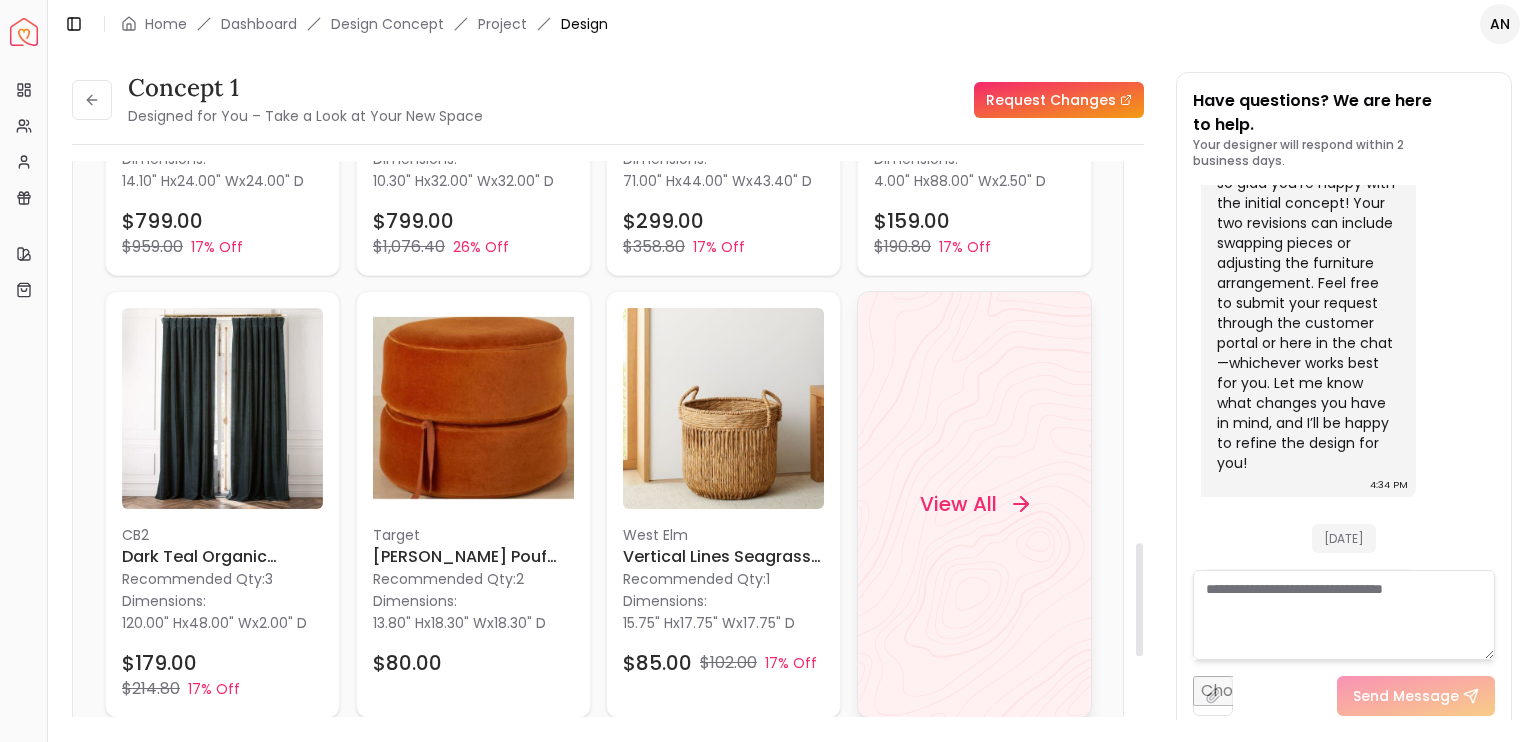 click on "View All" at bounding box center (957, 504) 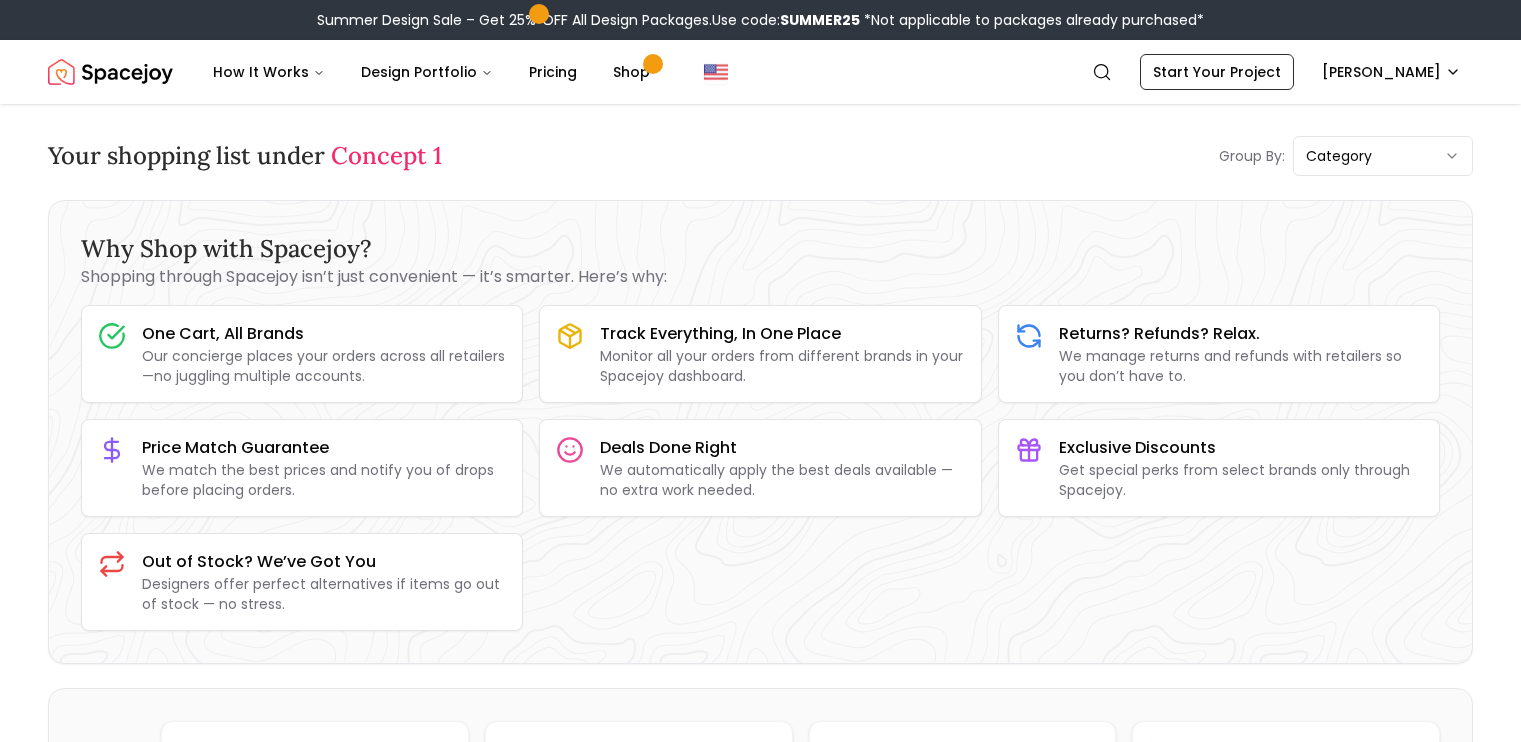scroll, scrollTop: 0, scrollLeft: 0, axis: both 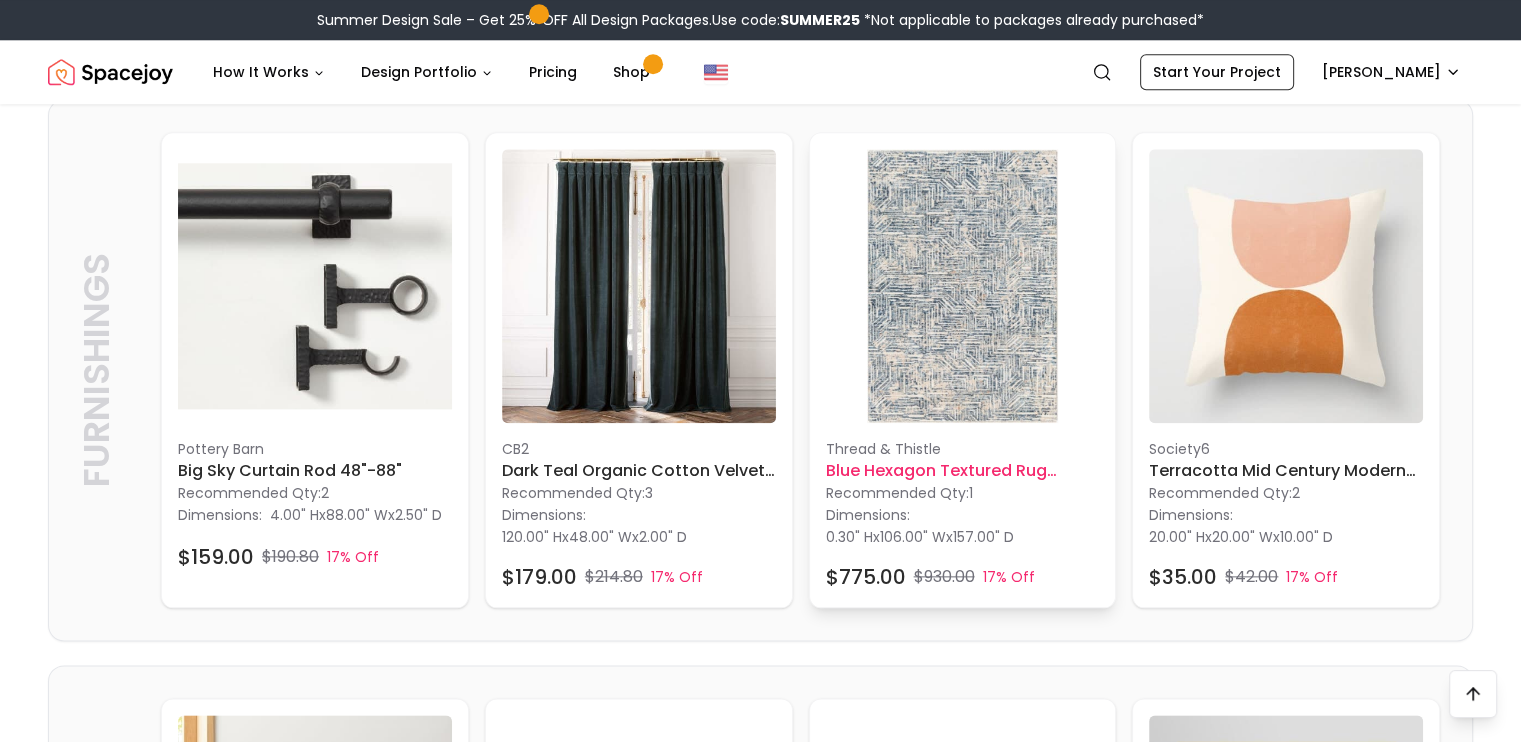 click on "Thread & Thistle Blue Hexagon Textured Rug 8'10"13'1"  Recommended Qty:  1 Dimensions:  0.30"   H  x  106.00"   W  x  157.00"   D $775.00 $930.00 17% Off" at bounding box center [963, 370] 